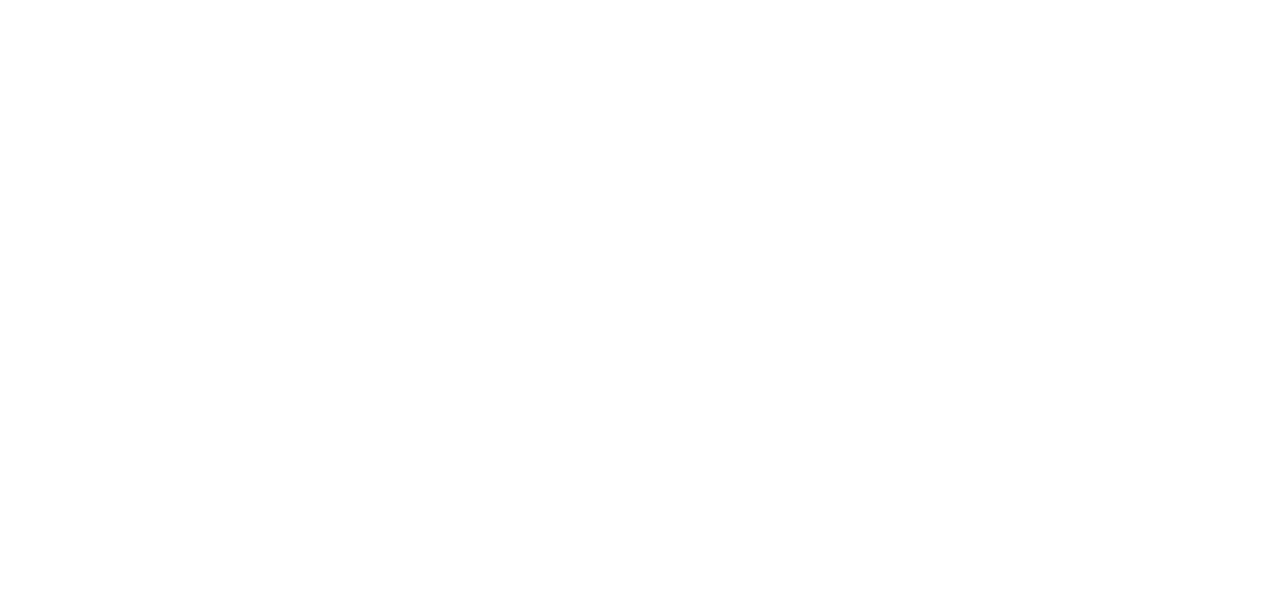 scroll, scrollTop: 0, scrollLeft: 0, axis: both 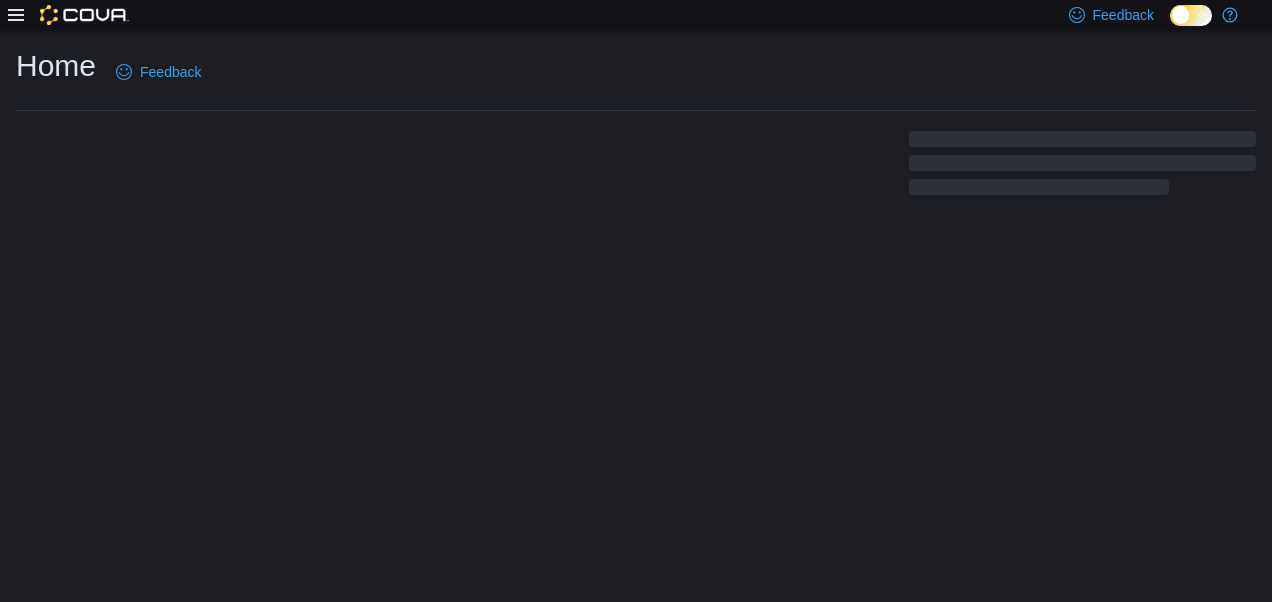 click 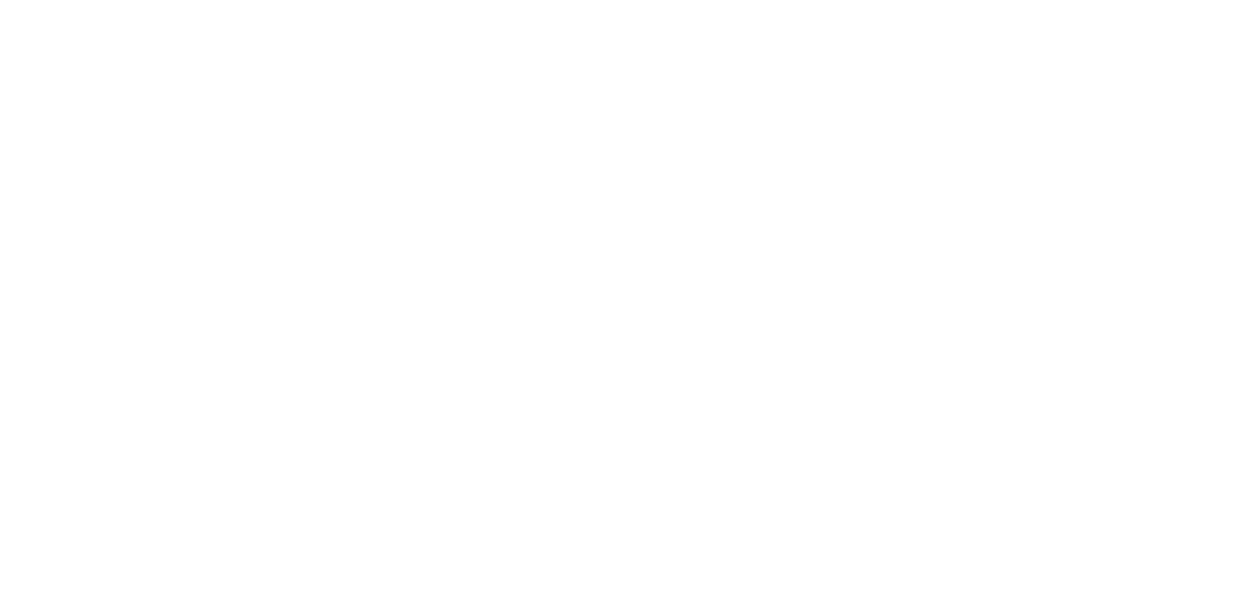 scroll, scrollTop: 0, scrollLeft: 0, axis: both 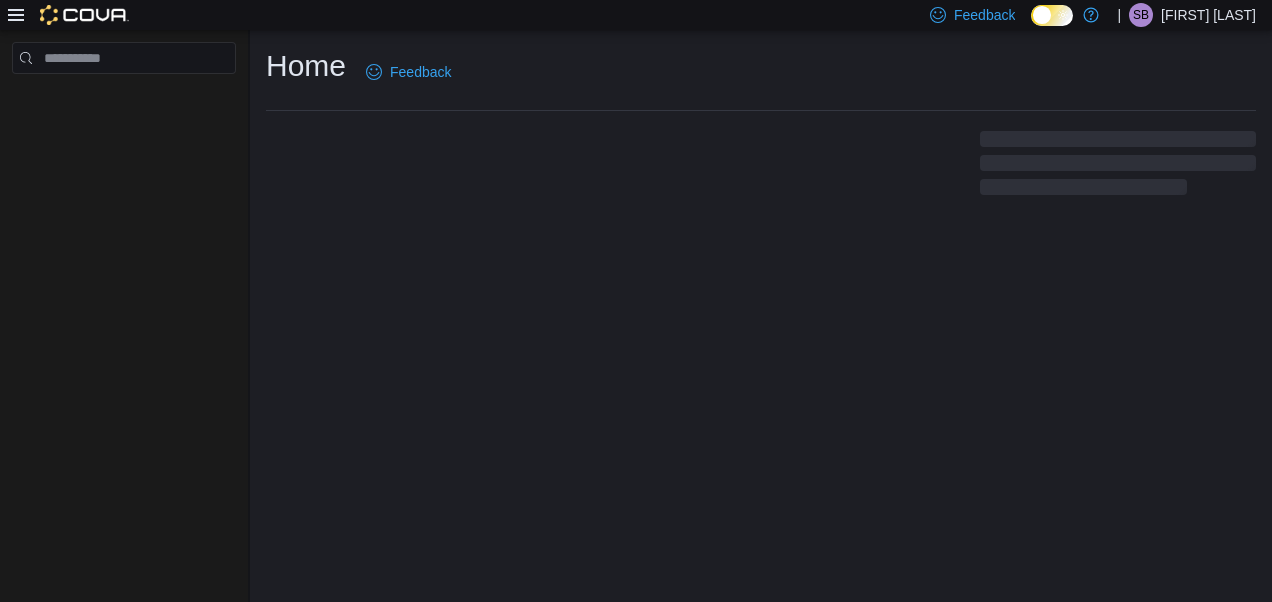 click 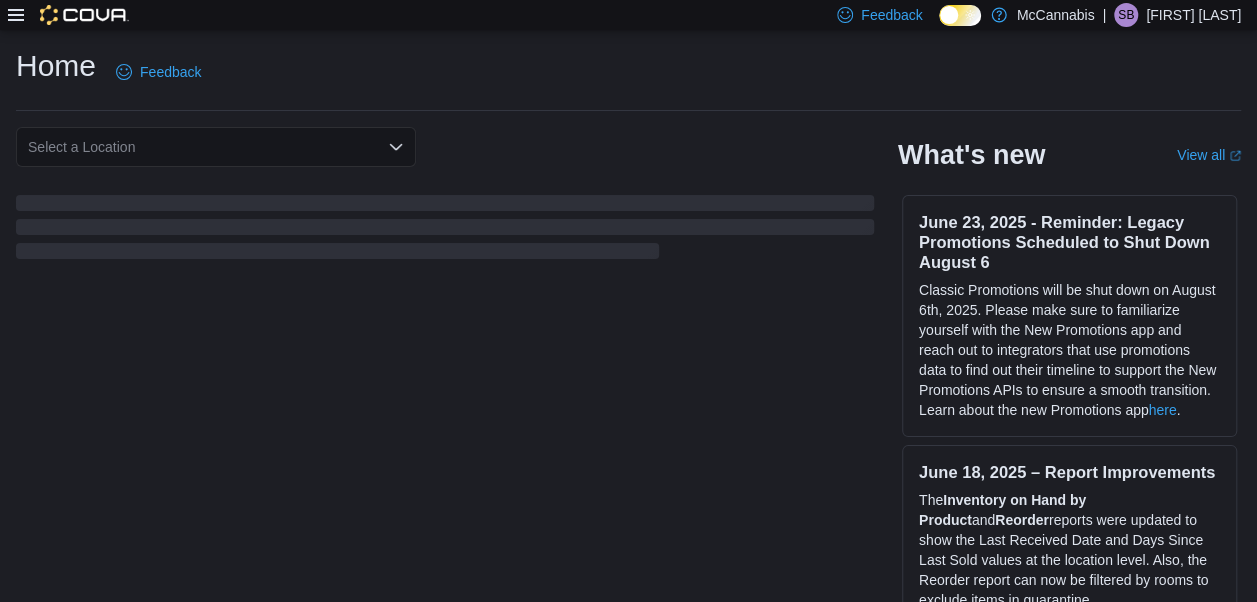 click 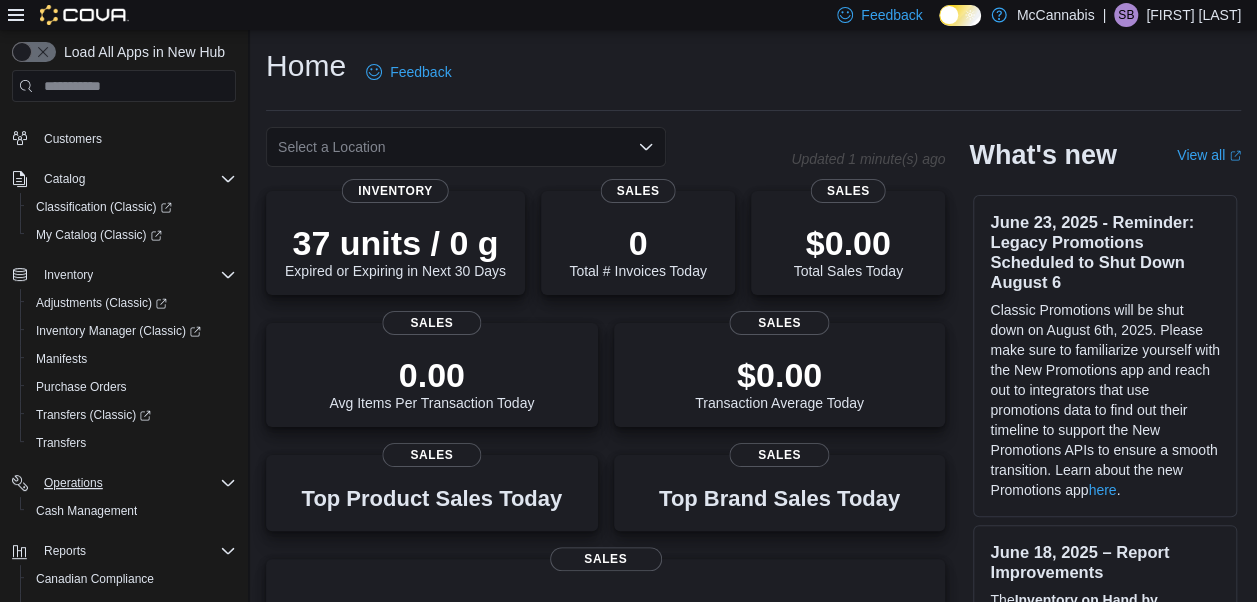 scroll, scrollTop: 227, scrollLeft: 0, axis: vertical 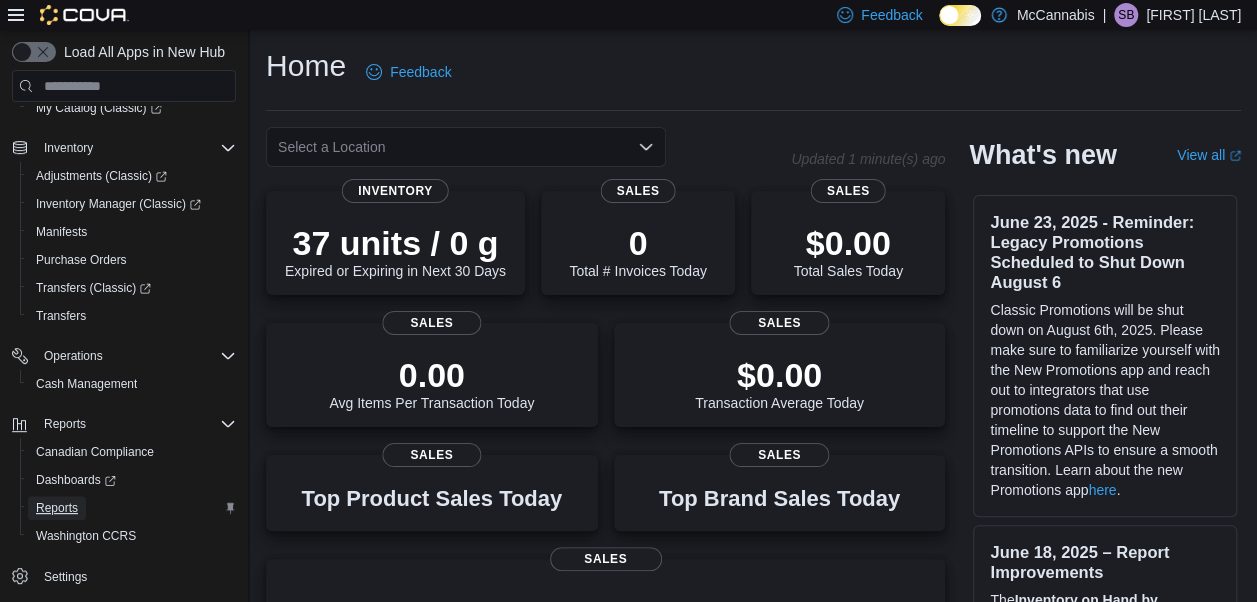 click on "Reports" at bounding box center [57, 508] 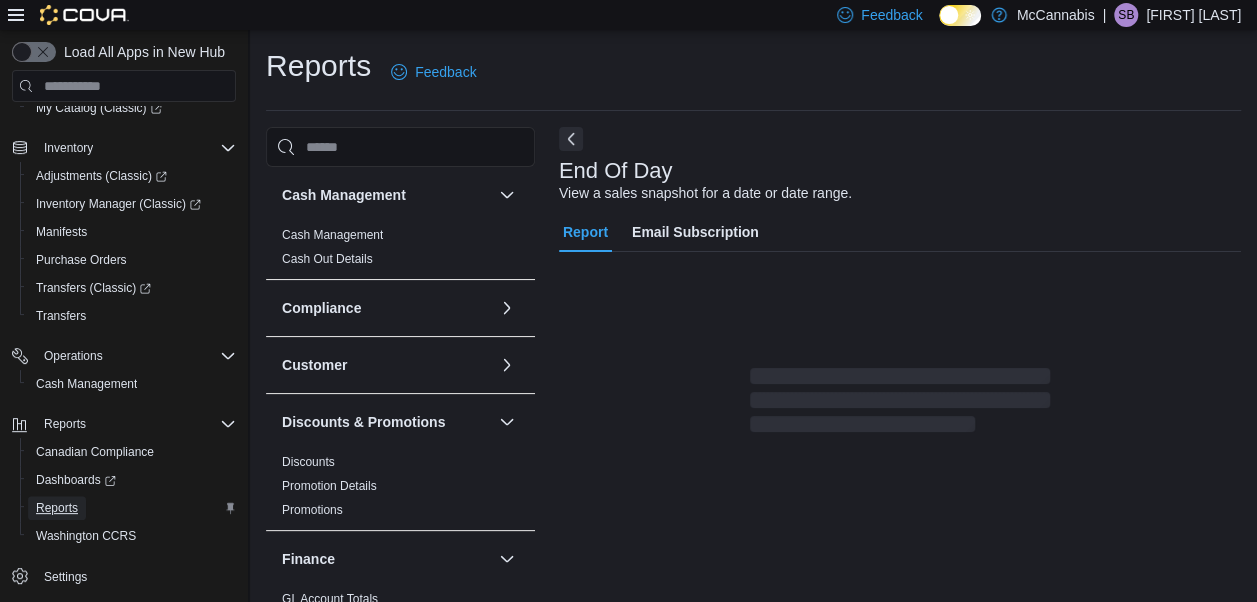 scroll, scrollTop: 32, scrollLeft: 0, axis: vertical 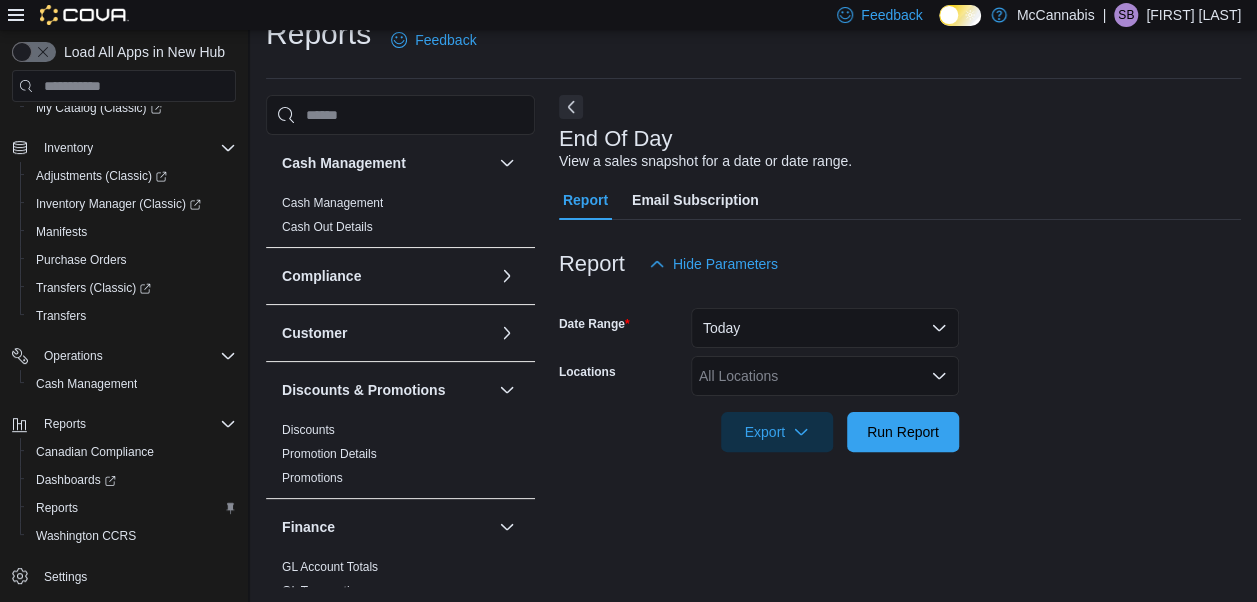 drag, startPoint x: 850, startPoint y: 241, endPoint x: 860, endPoint y: 260, distance: 21.470911 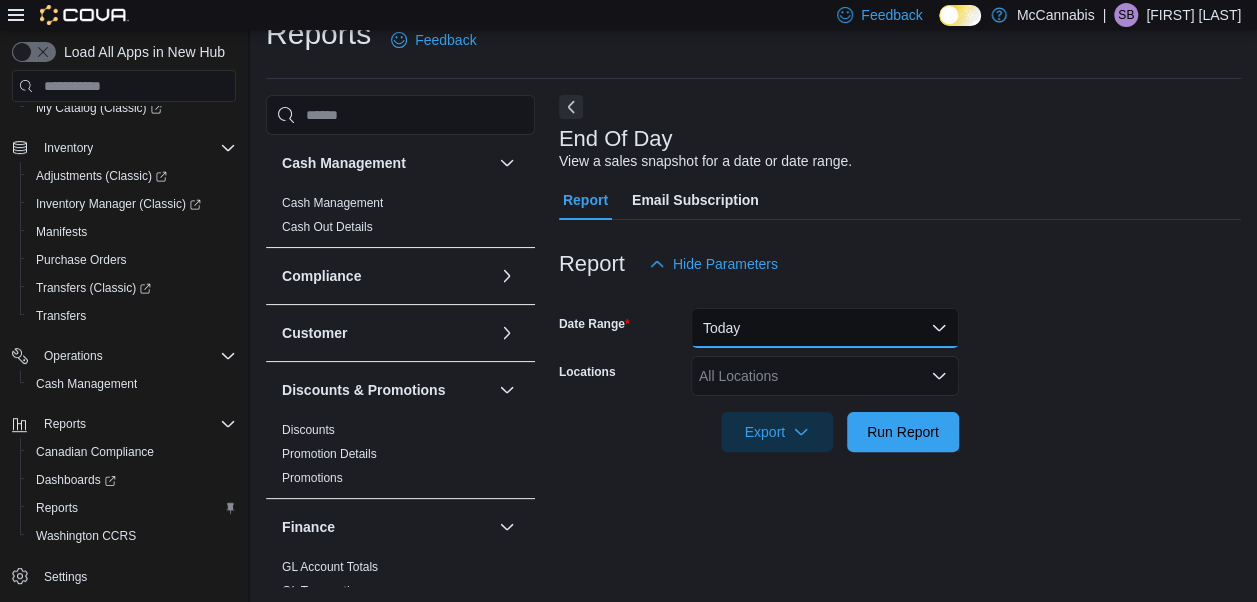click on "Today" at bounding box center (825, 328) 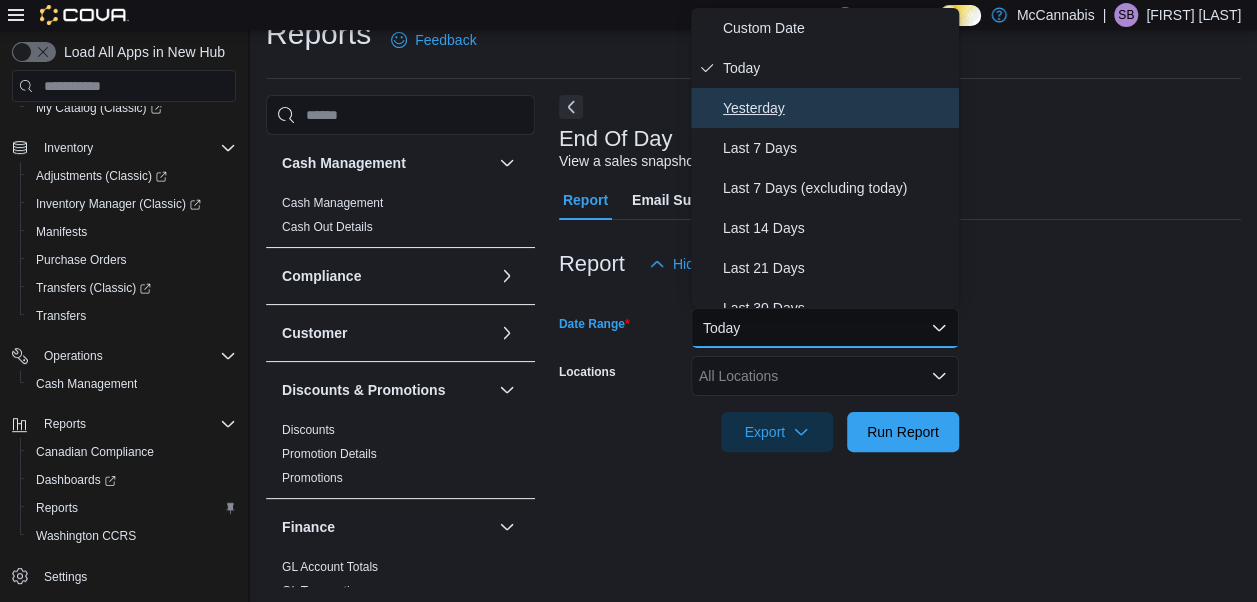 click on "Yesterday" at bounding box center (837, 108) 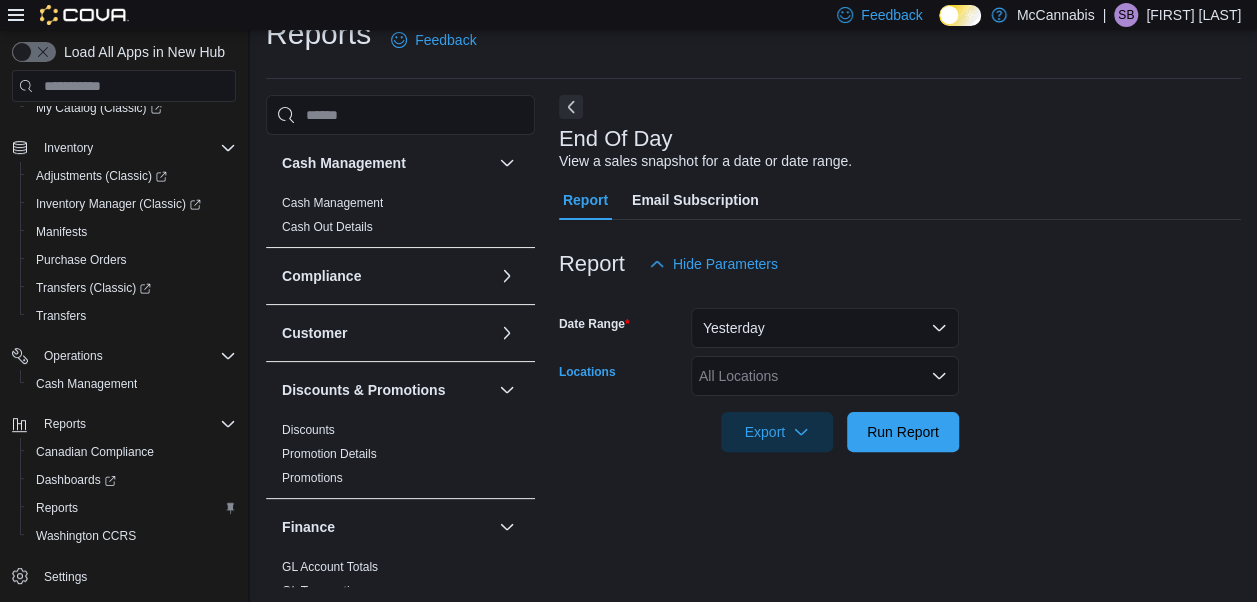 click on "All Locations" at bounding box center [825, 376] 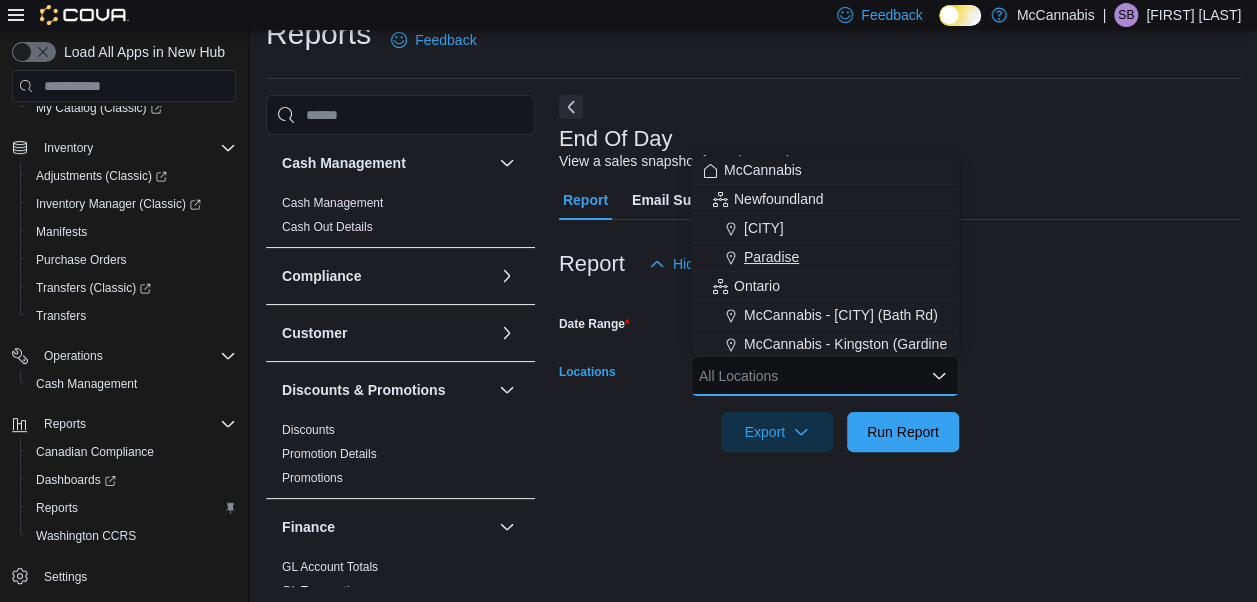 click on "Paradise" at bounding box center (771, 257) 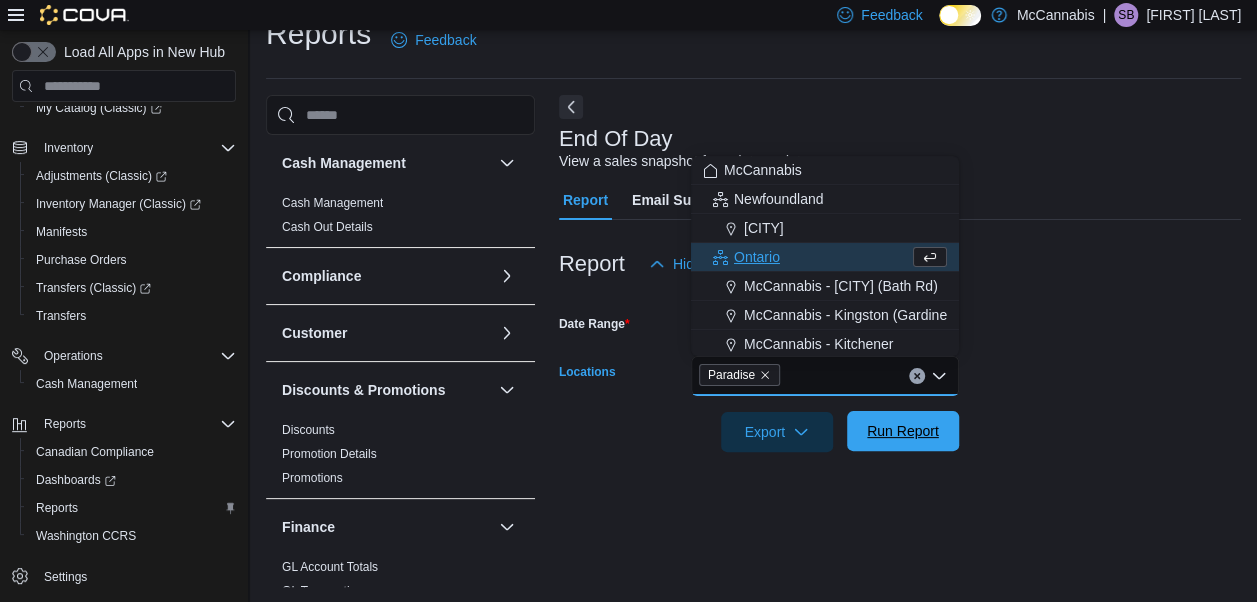 click on "Run Report" at bounding box center [903, 431] 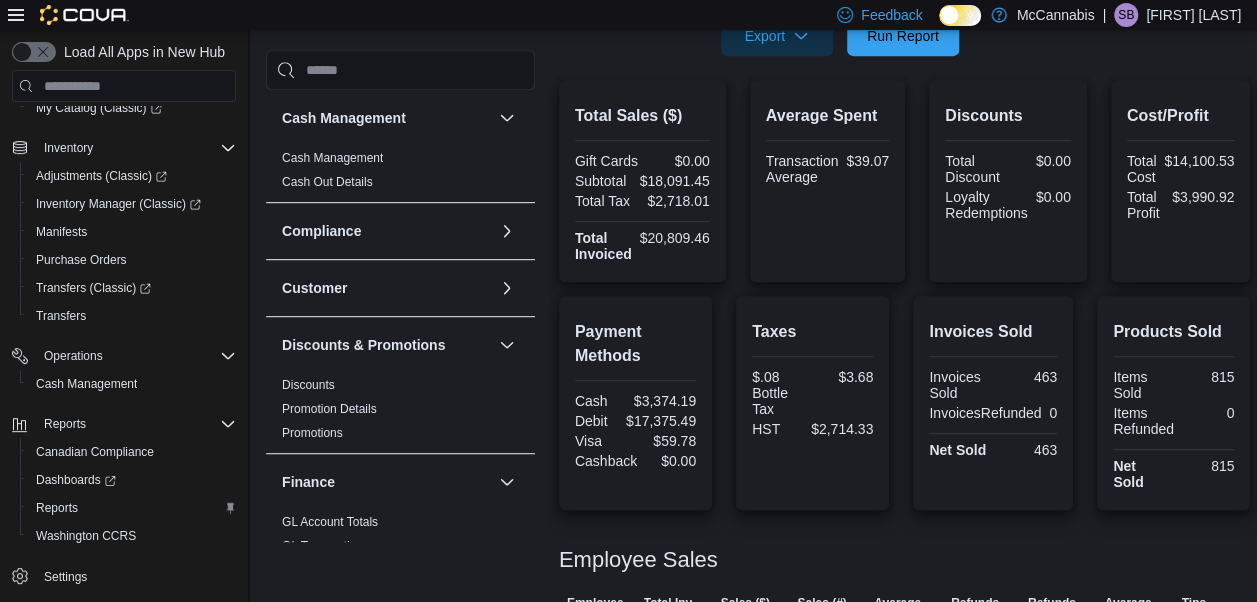 scroll, scrollTop: 432, scrollLeft: 0, axis: vertical 